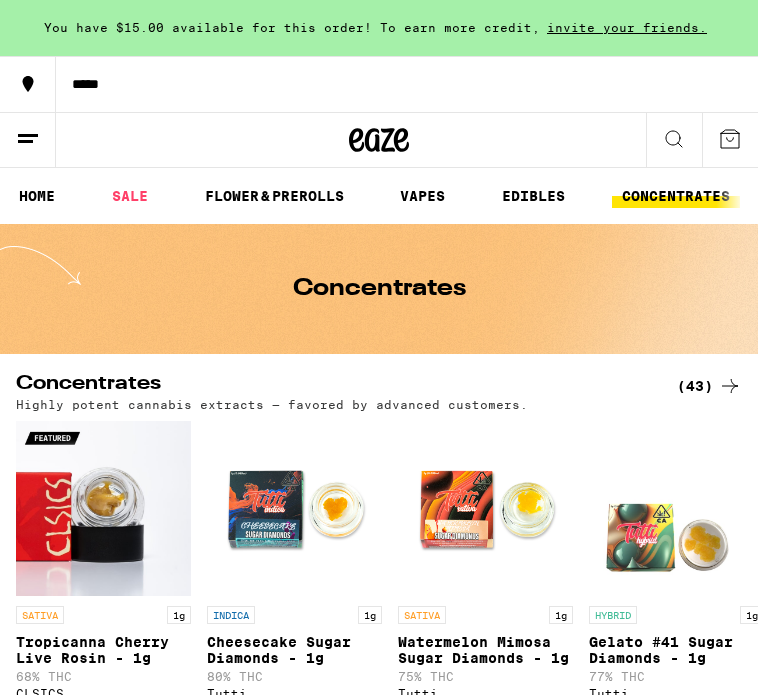 scroll, scrollTop: 0, scrollLeft: 0, axis: both 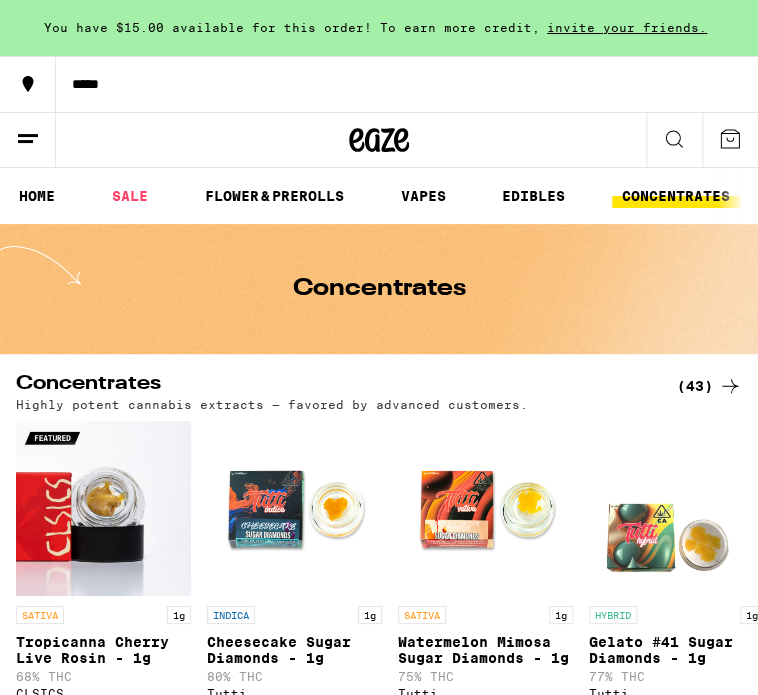 click on "Concentrates" at bounding box center (379, 289) 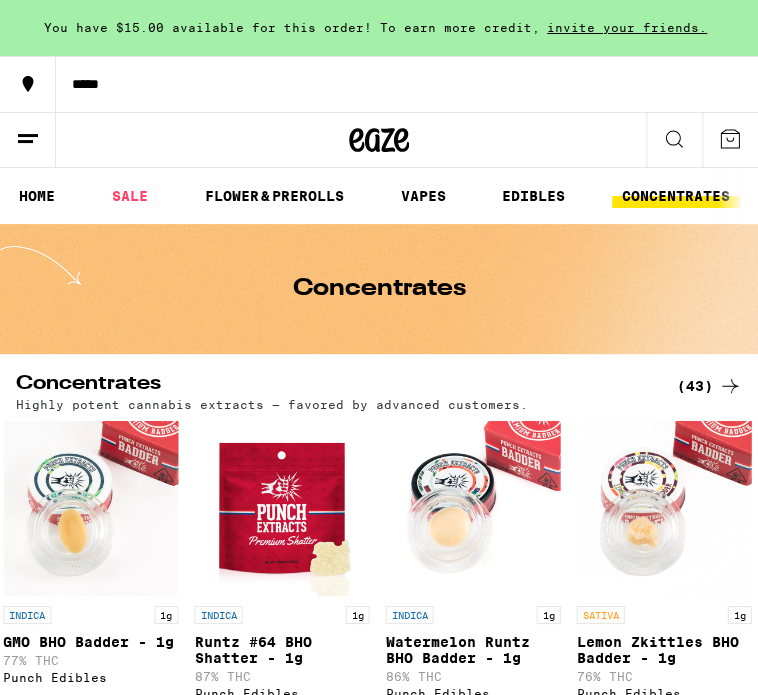 scroll, scrollTop: 0, scrollLeft: 795, axis: horizontal 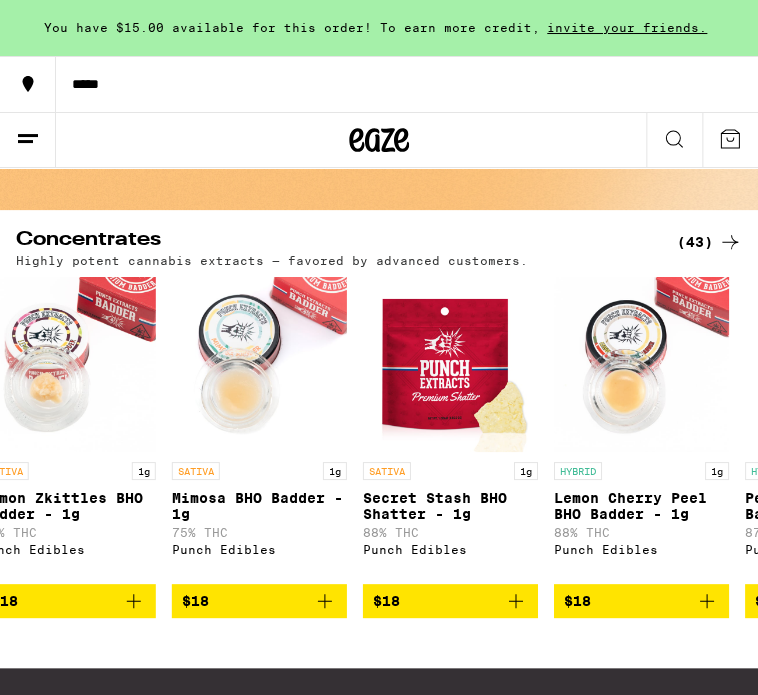 click on "$18" at bounding box center [450, 601] 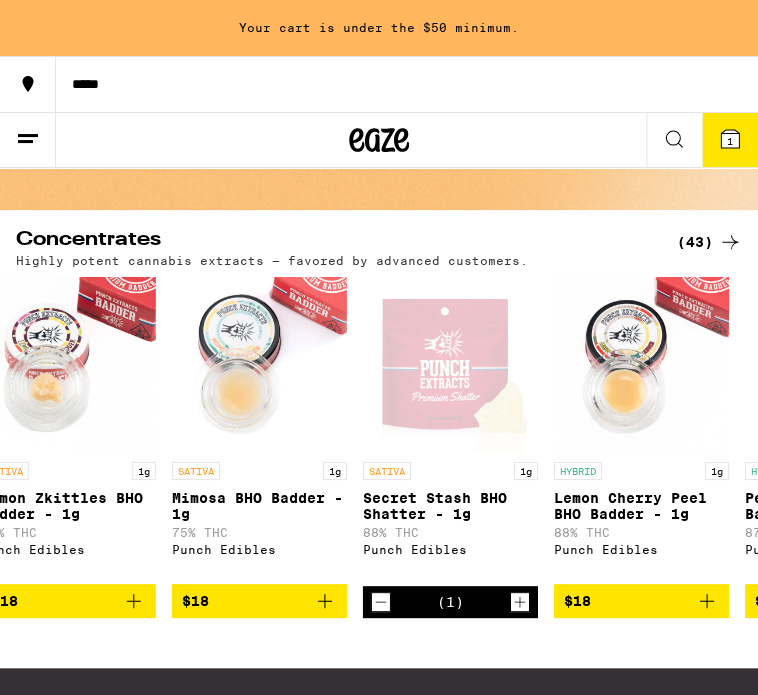 click 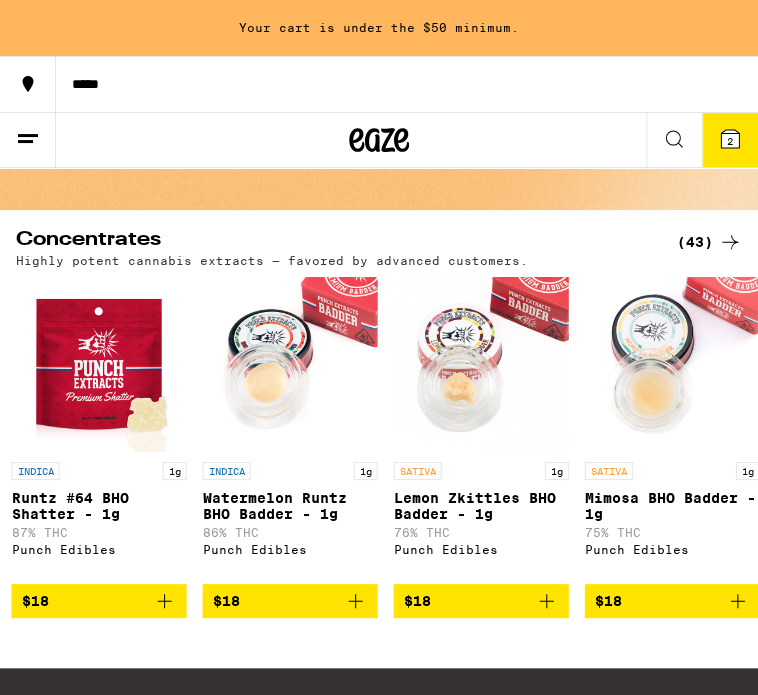 scroll, scrollTop: 0, scrollLeft: 954, axis: horizontal 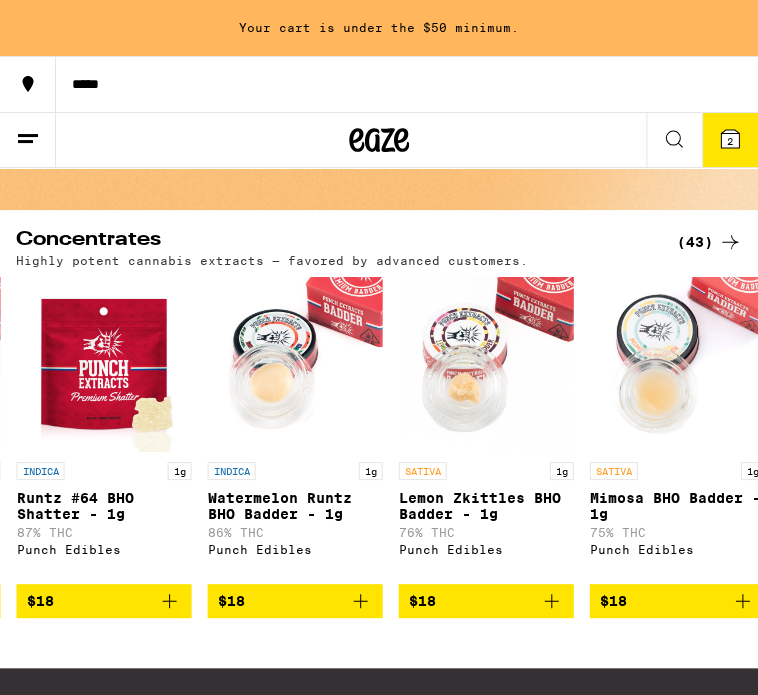 click 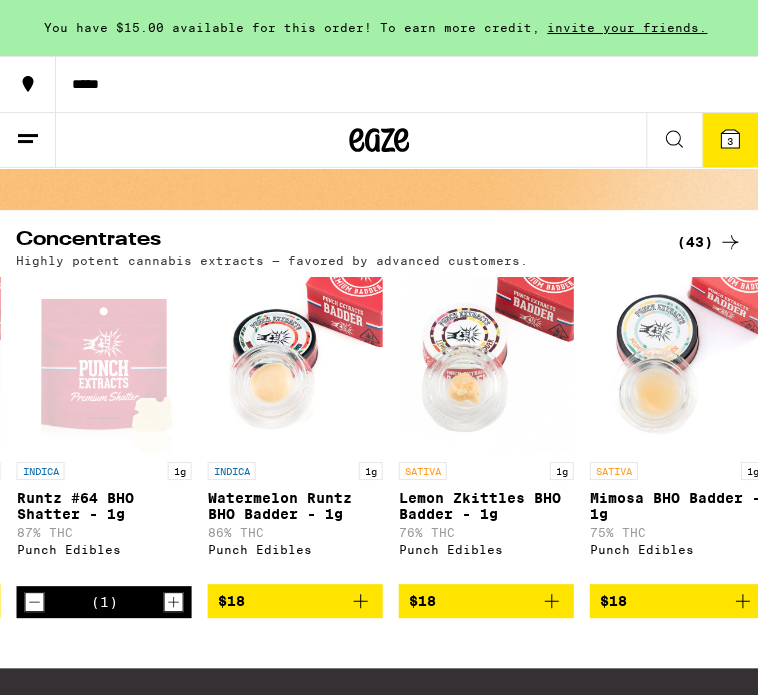 click on "3" at bounding box center [730, 141] 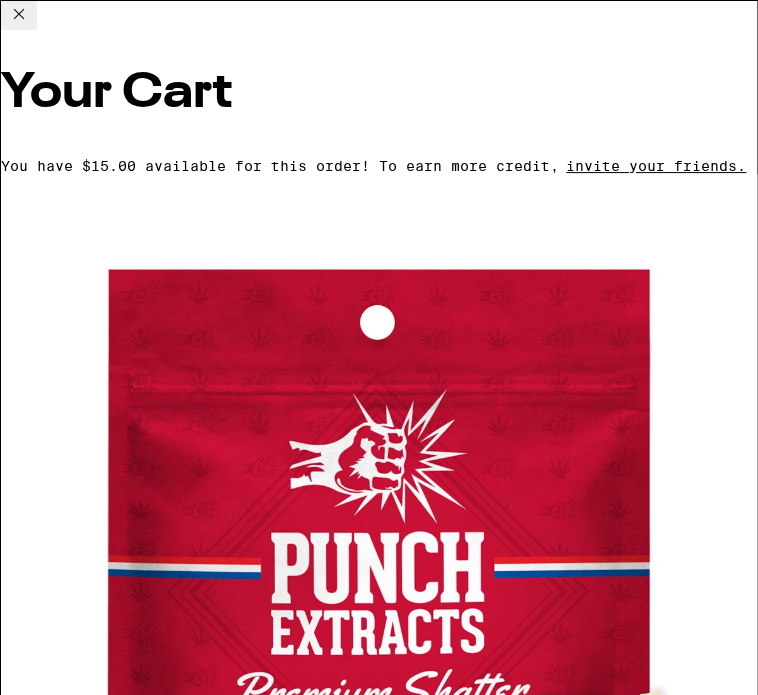click 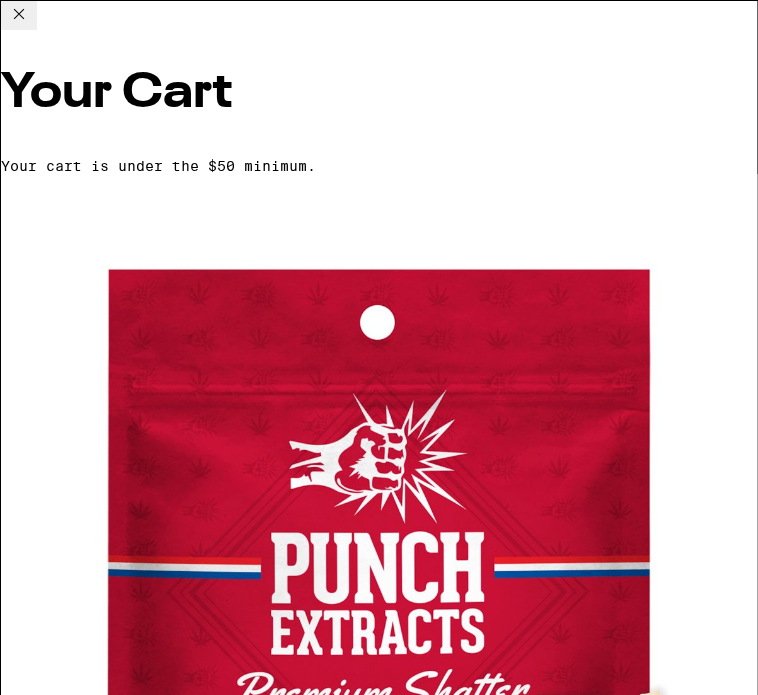 click 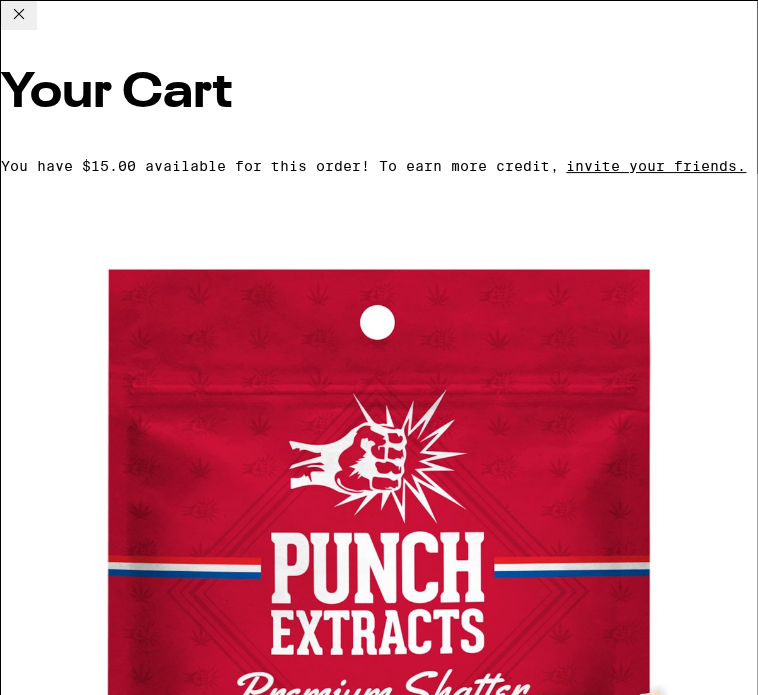 click on "Checkout" at bounding box center (154, 2447) 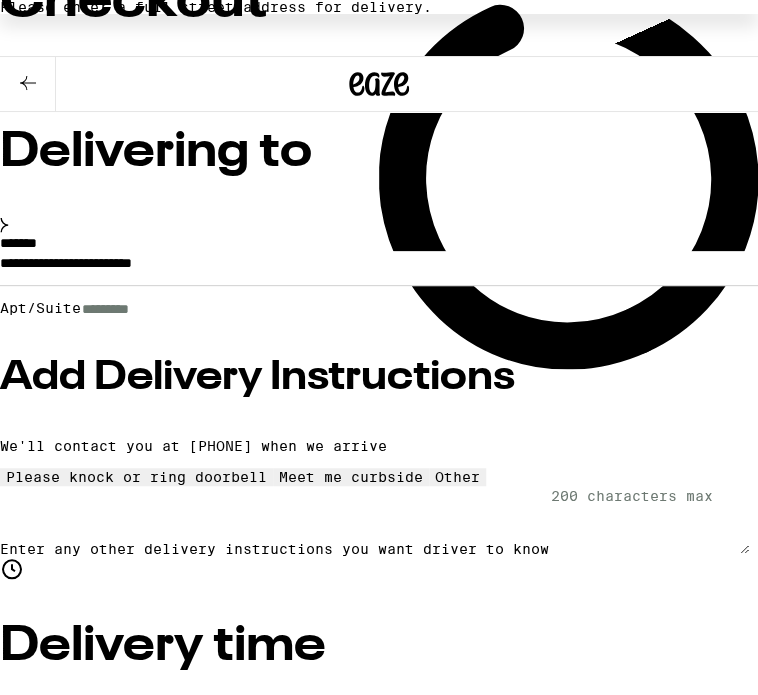 scroll, scrollTop: 0, scrollLeft: 0, axis: both 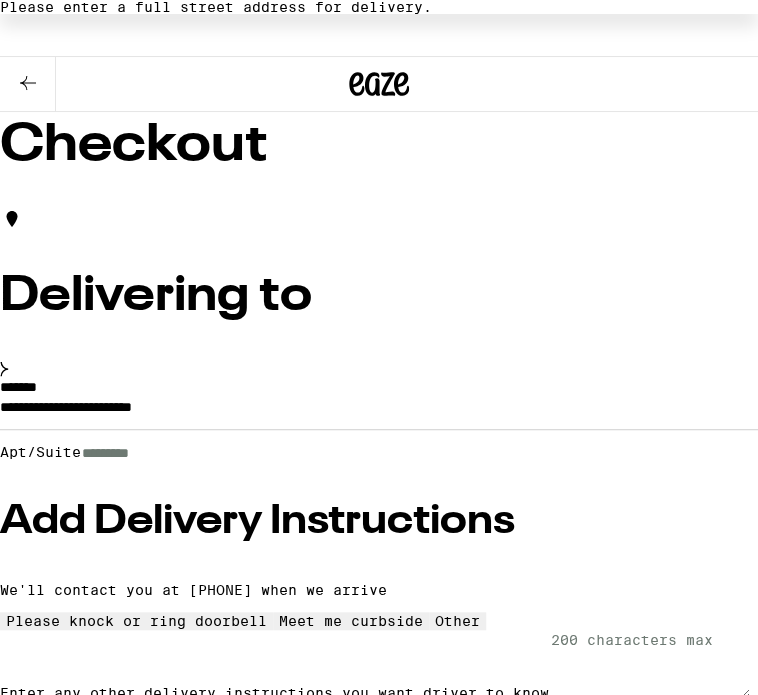 click on "**********" at bounding box center (379, 1658) 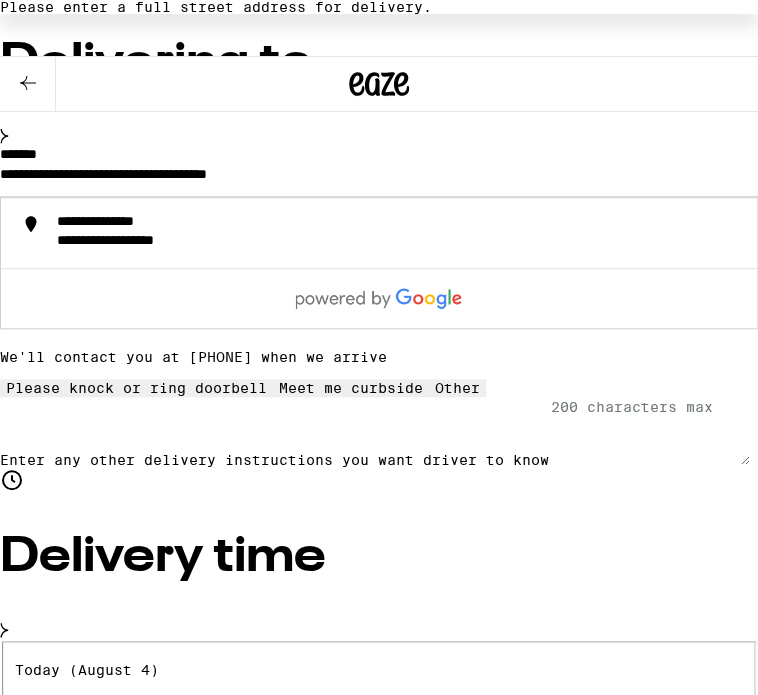 click on "**********" at bounding box center (379, 179) 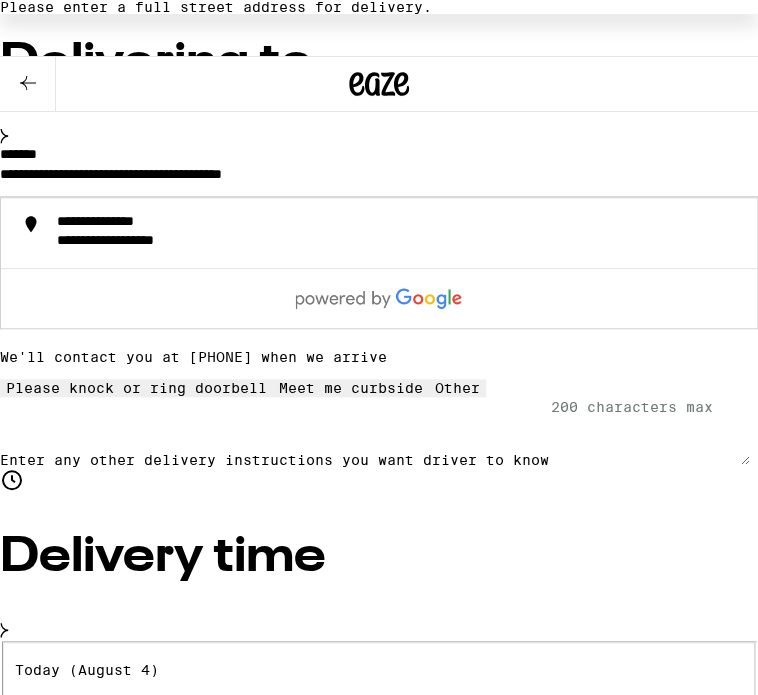 click on "**********" at bounding box center (149, 242) 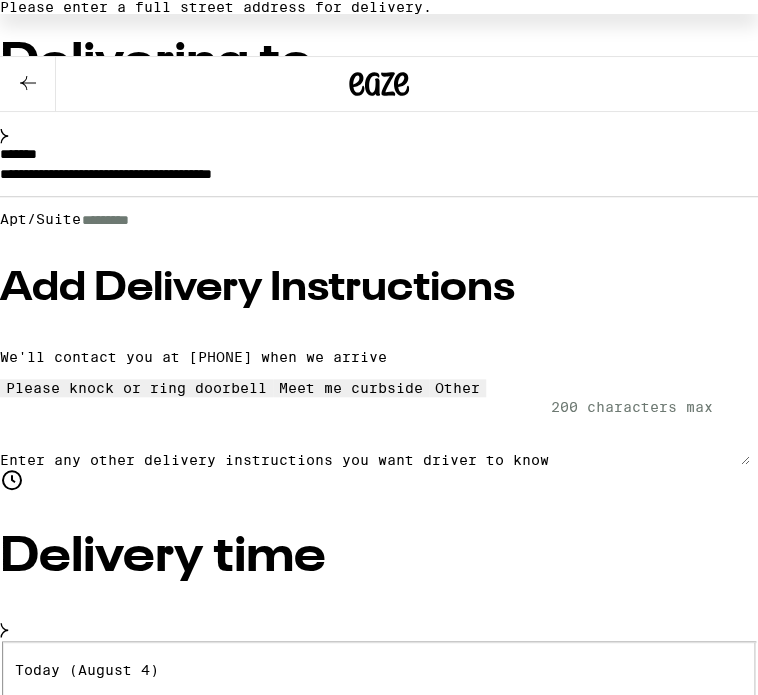 type on "**********" 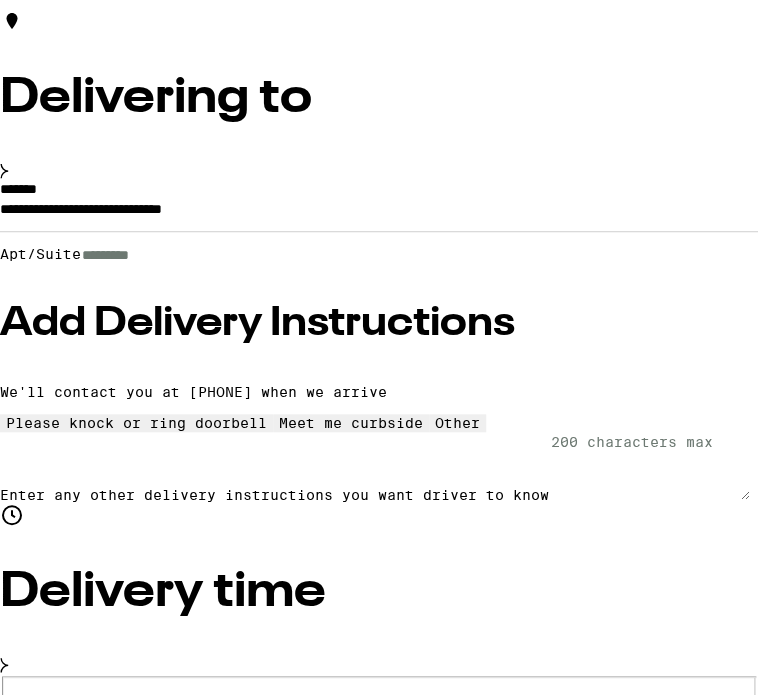 scroll, scrollTop: 468, scrollLeft: 0, axis: vertical 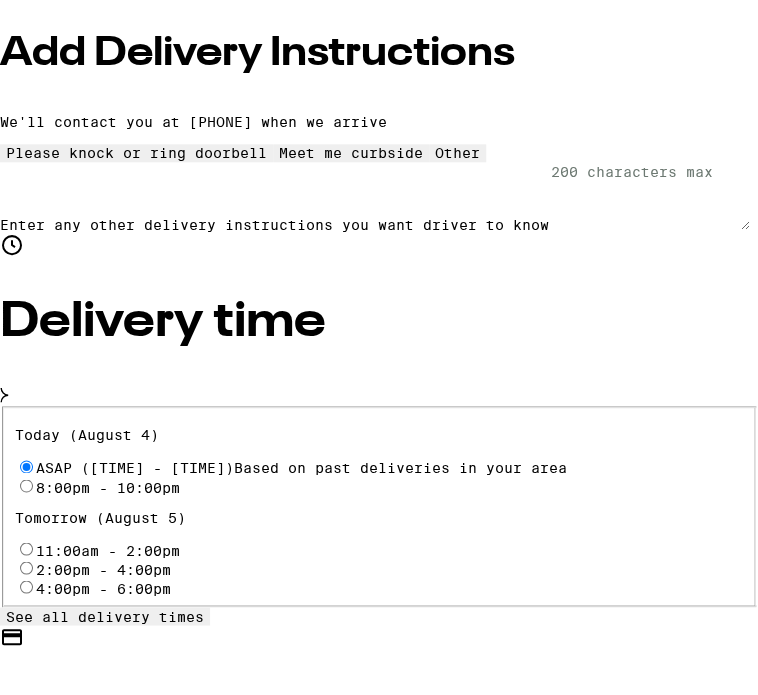 click on "Pay with Debit (in person) Pin required" at bounding box center (26, 849) 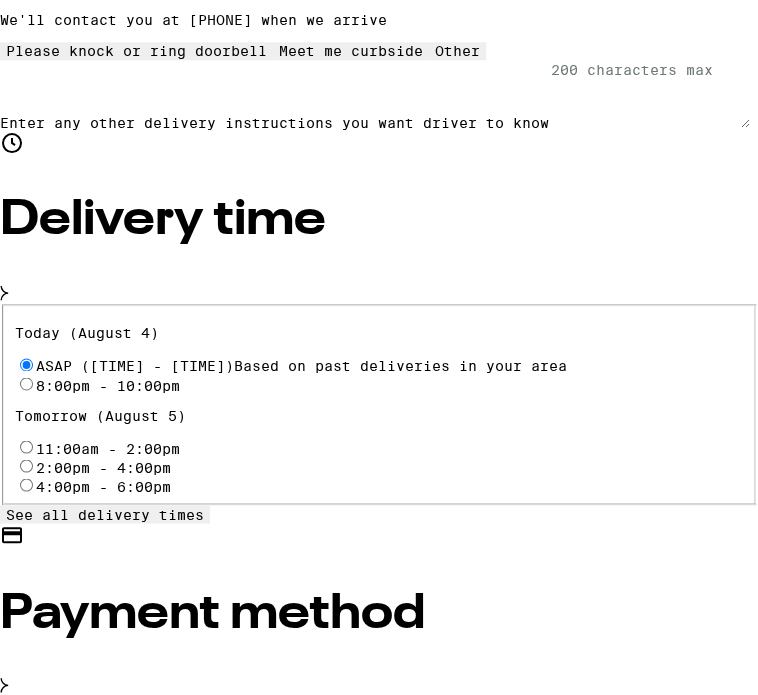 scroll, scrollTop: 572, scrollLeft: 0, axis: vertical 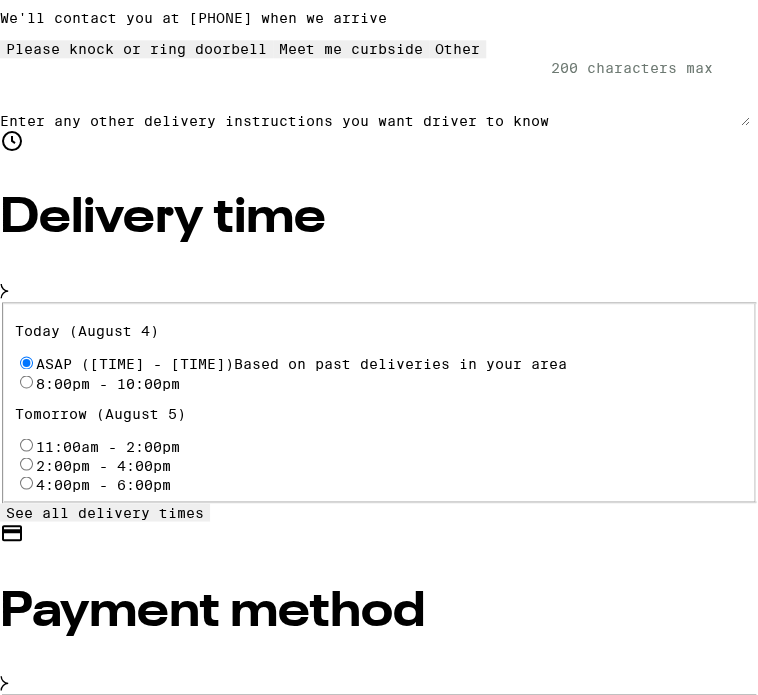 click on "Place Order" at bounding box center (55, 3121) 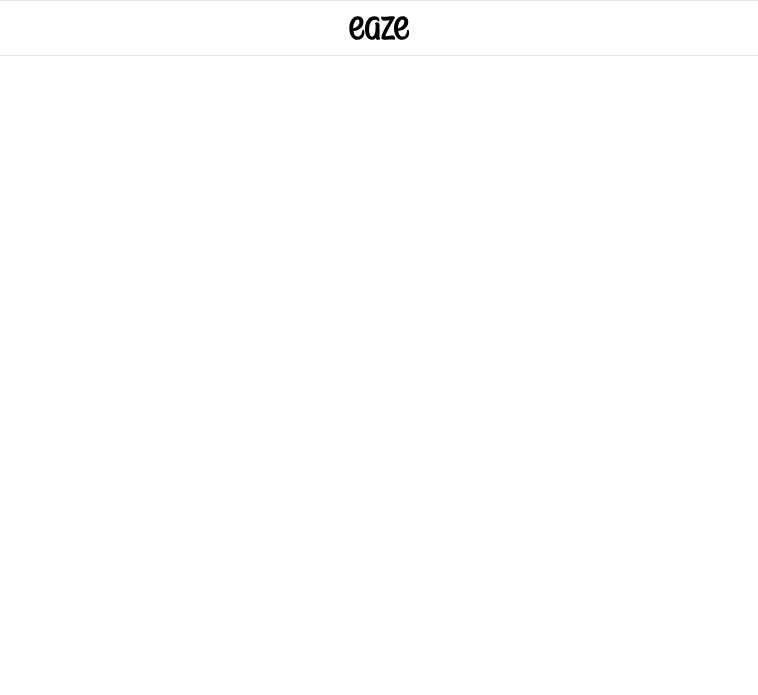 scroll, scrollTop: 0, scrollLeft: 0, axis: both 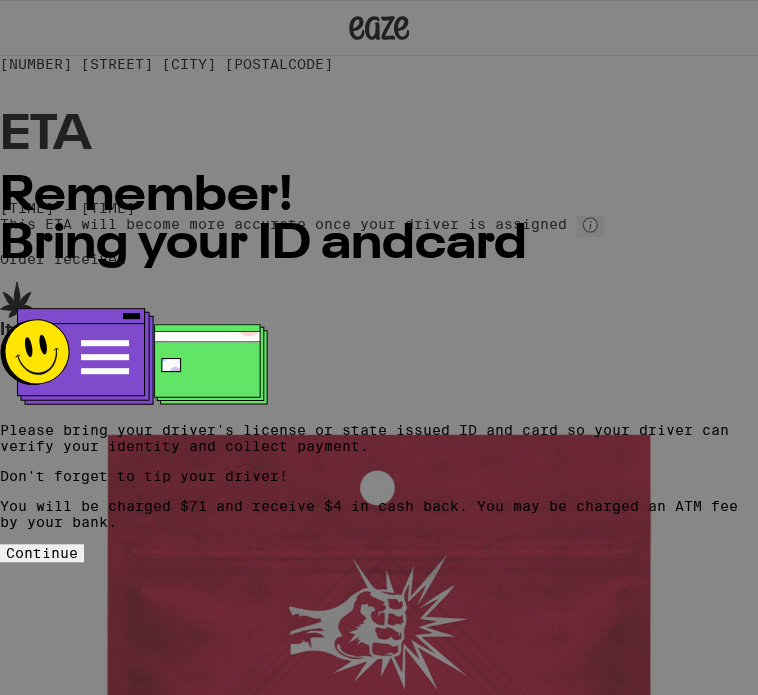 click on "Continue" at bounding box center (42, 553) 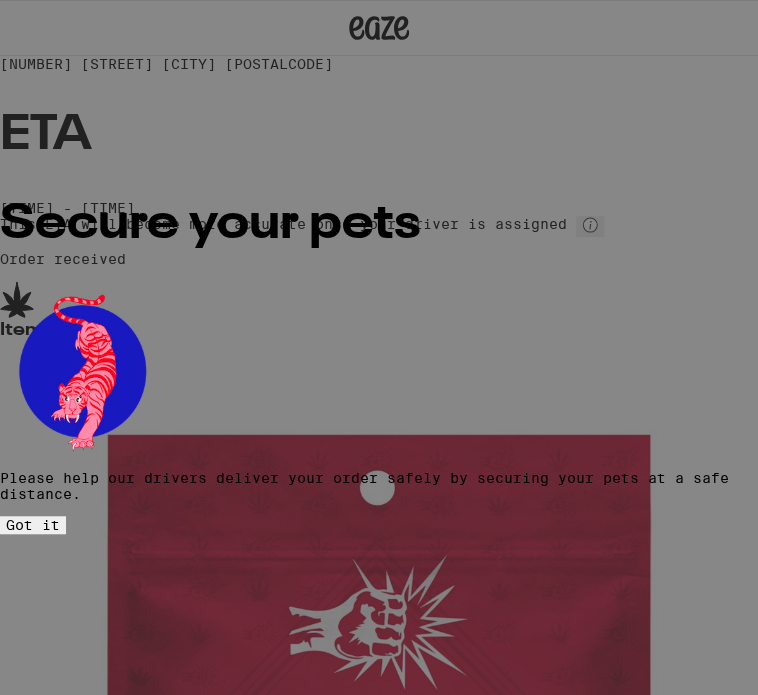 scroll, scrollTop: 1, scrollLeft: 0, axis: vertical 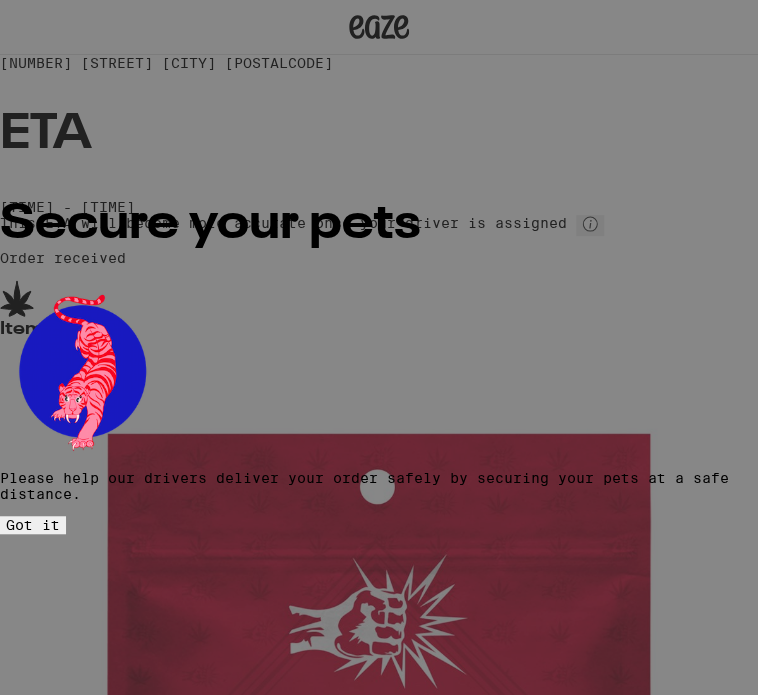 click on "Got it" at bounding box center (33, 525) 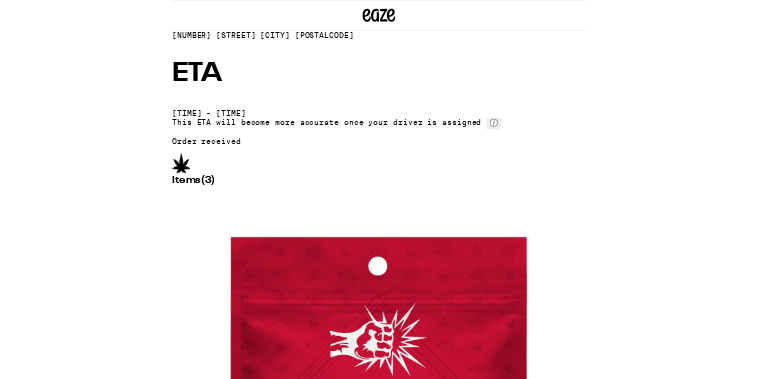 scroll, scrollTop: 0, scrollLeft: 0, axis: both 